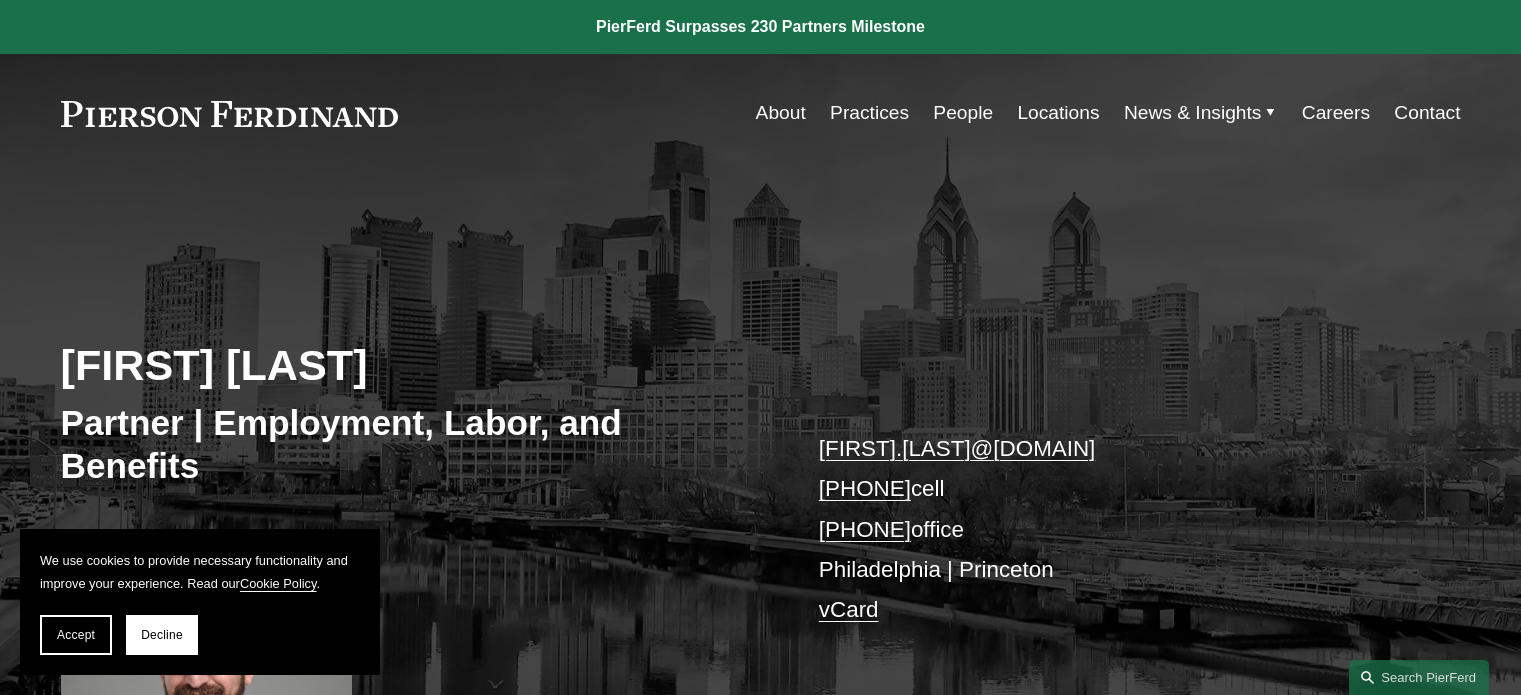 scroll, scrollTop: 0, scrollLeft: 0, axis: both 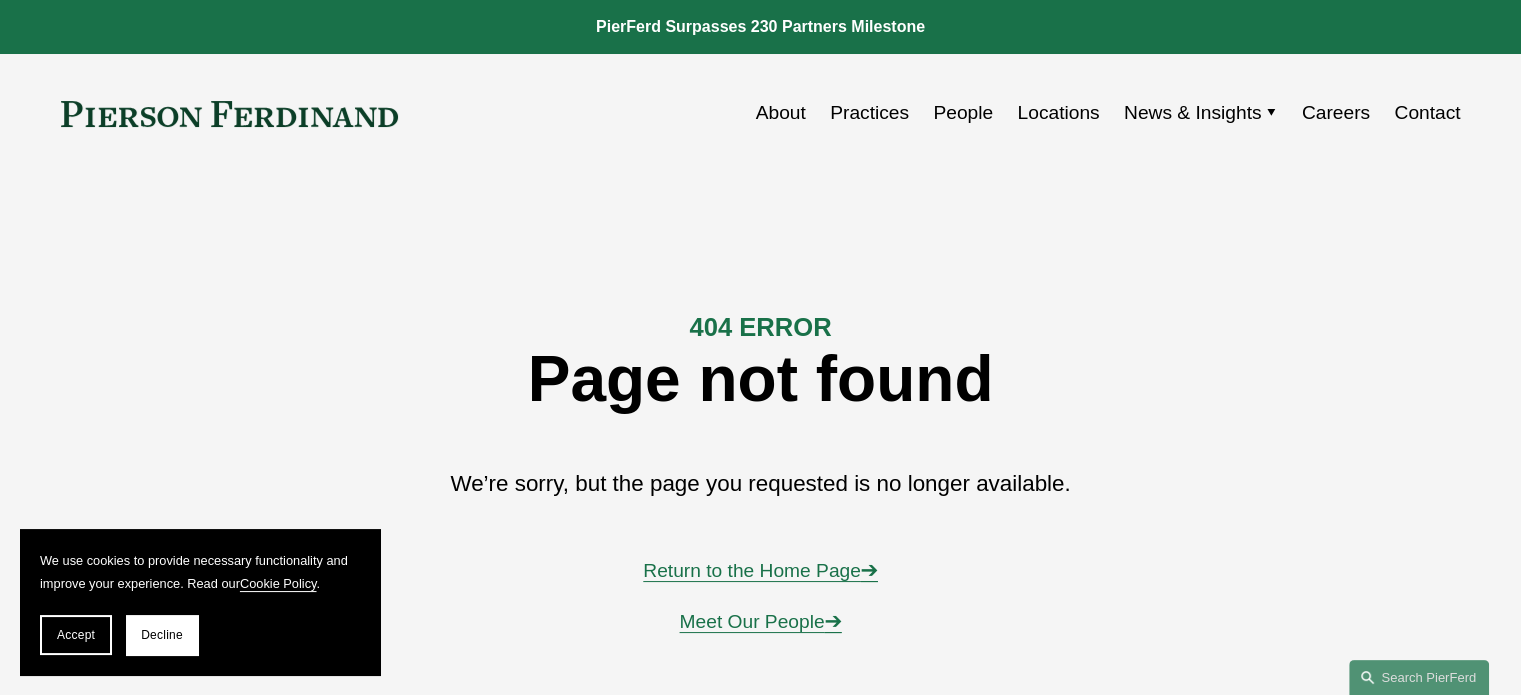 click on "Return to the Home Page  ➔" at bounding box center [760, 570] 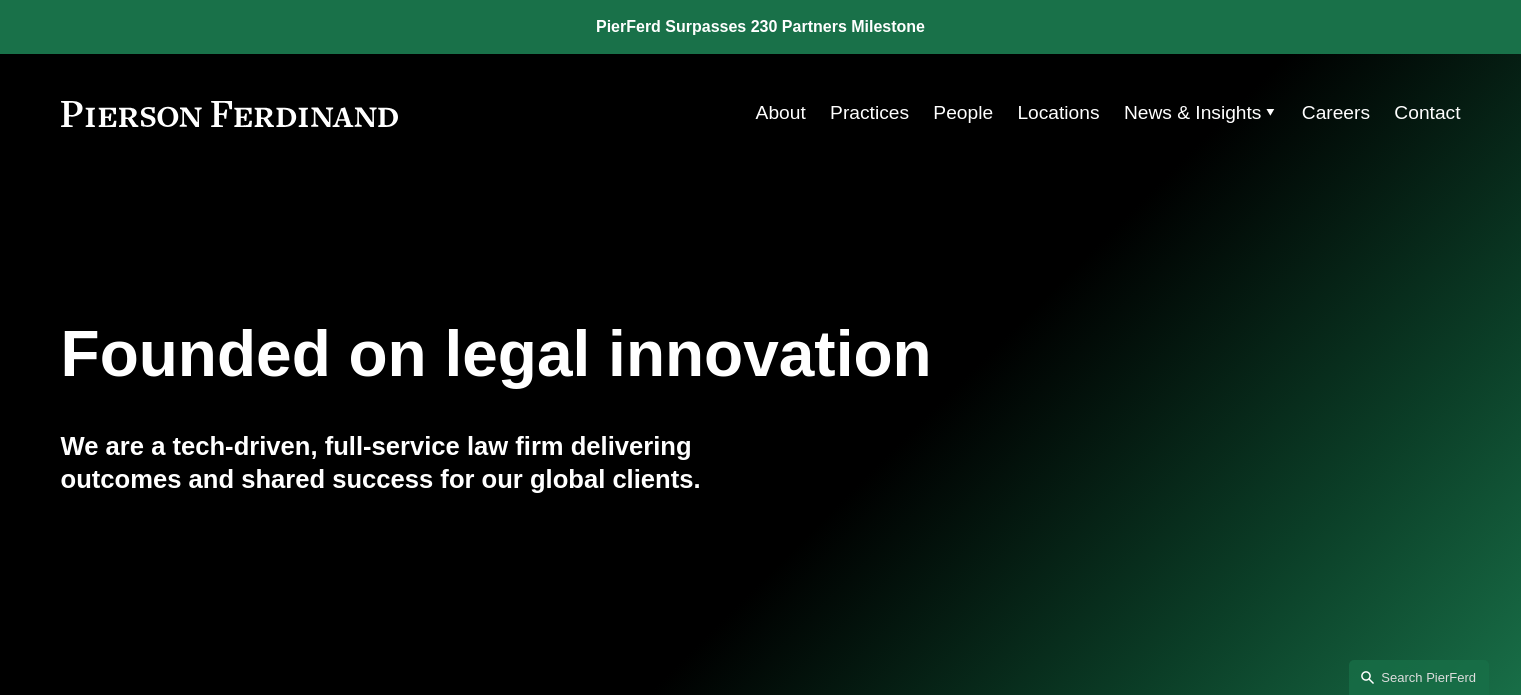 scroll, scrollTop: 0, scrollLeft: 0, axis: both 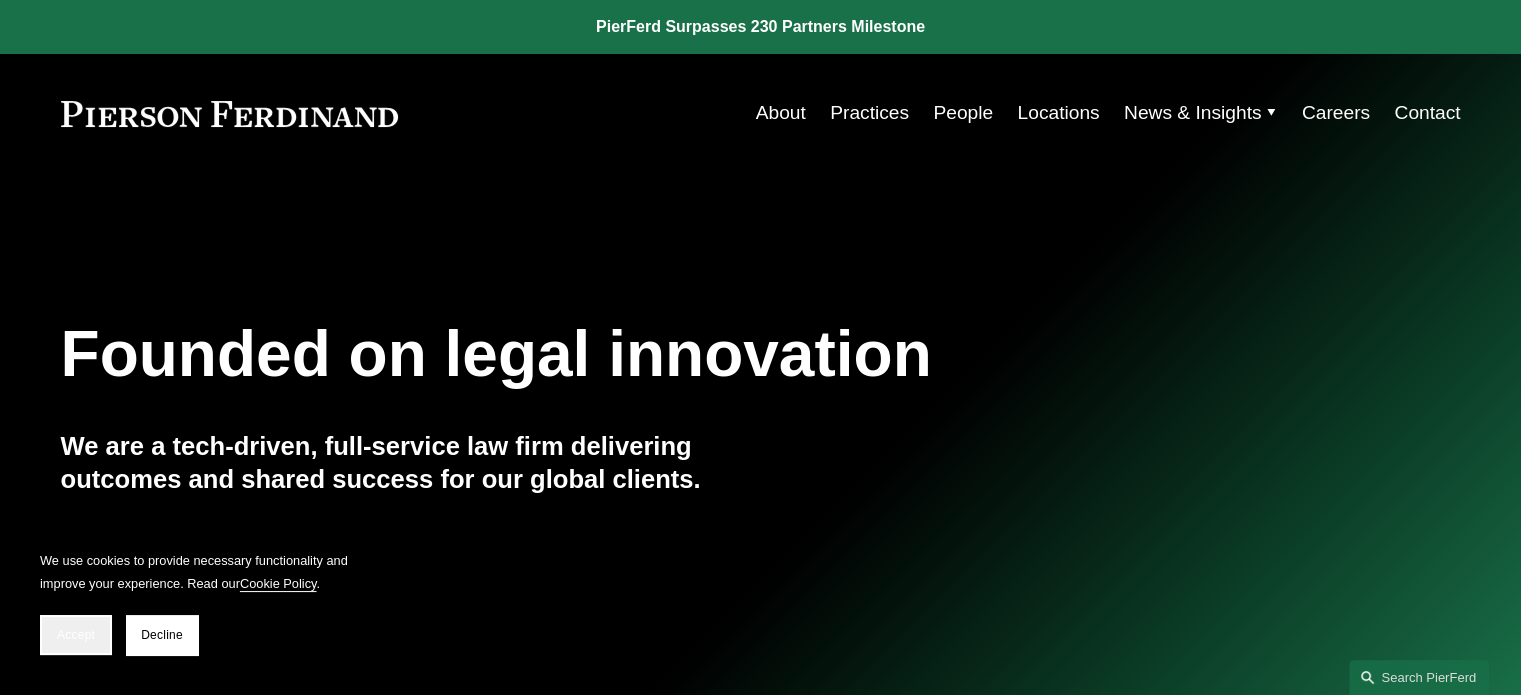 click on "Accept" at bounding box center [76, 635] 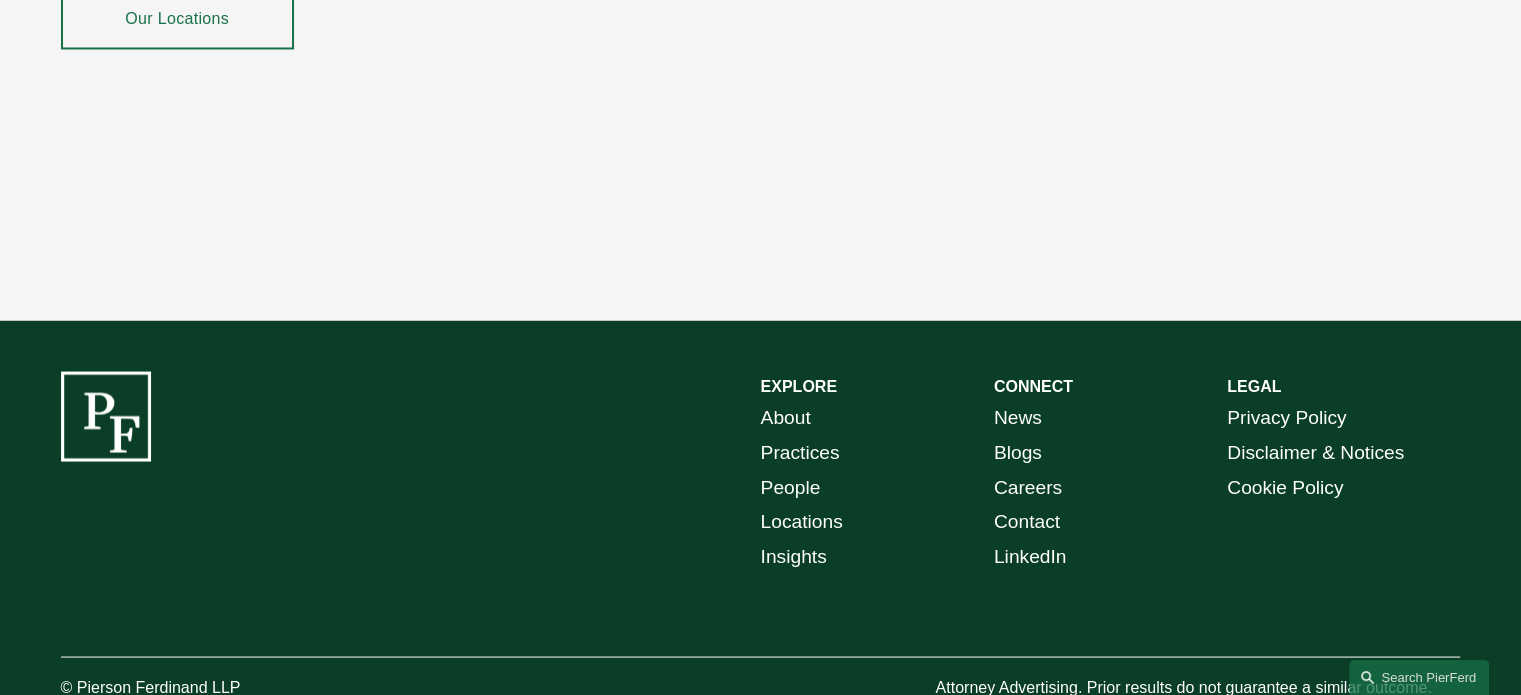 scroll, scrollTop: 3695, scrollLeft: 0, axis: vertical 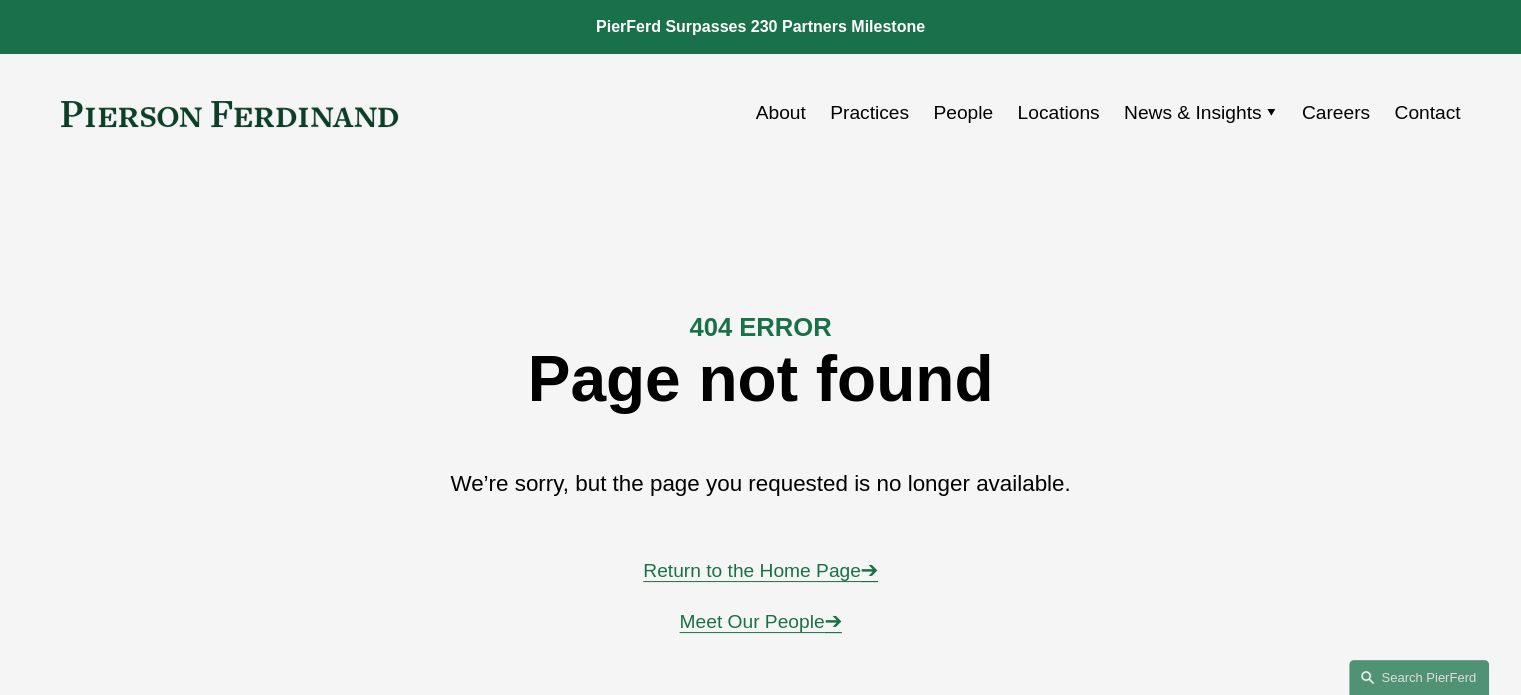 click on "Locations" at bounding box center [1058, 113] 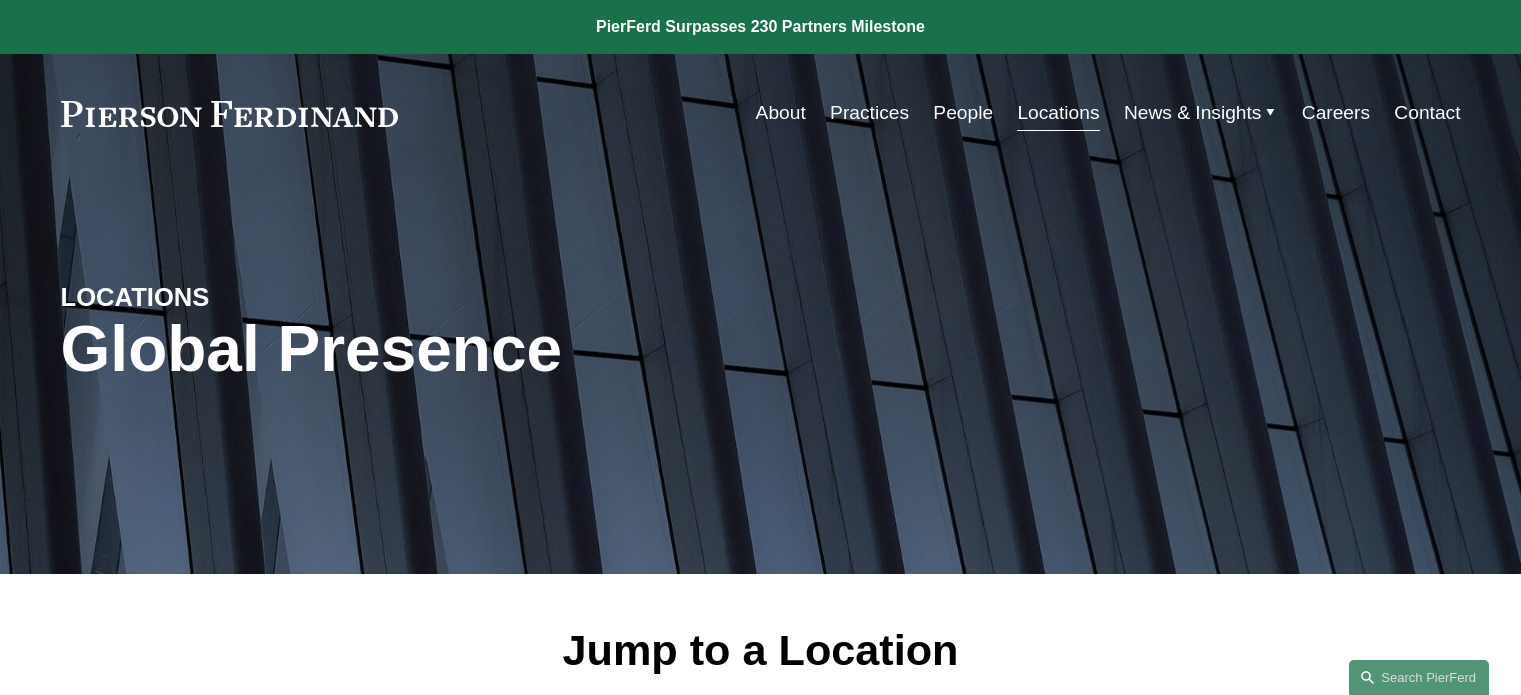 scroll, scrollTop: 0, scrollLeft: 0, axis: both 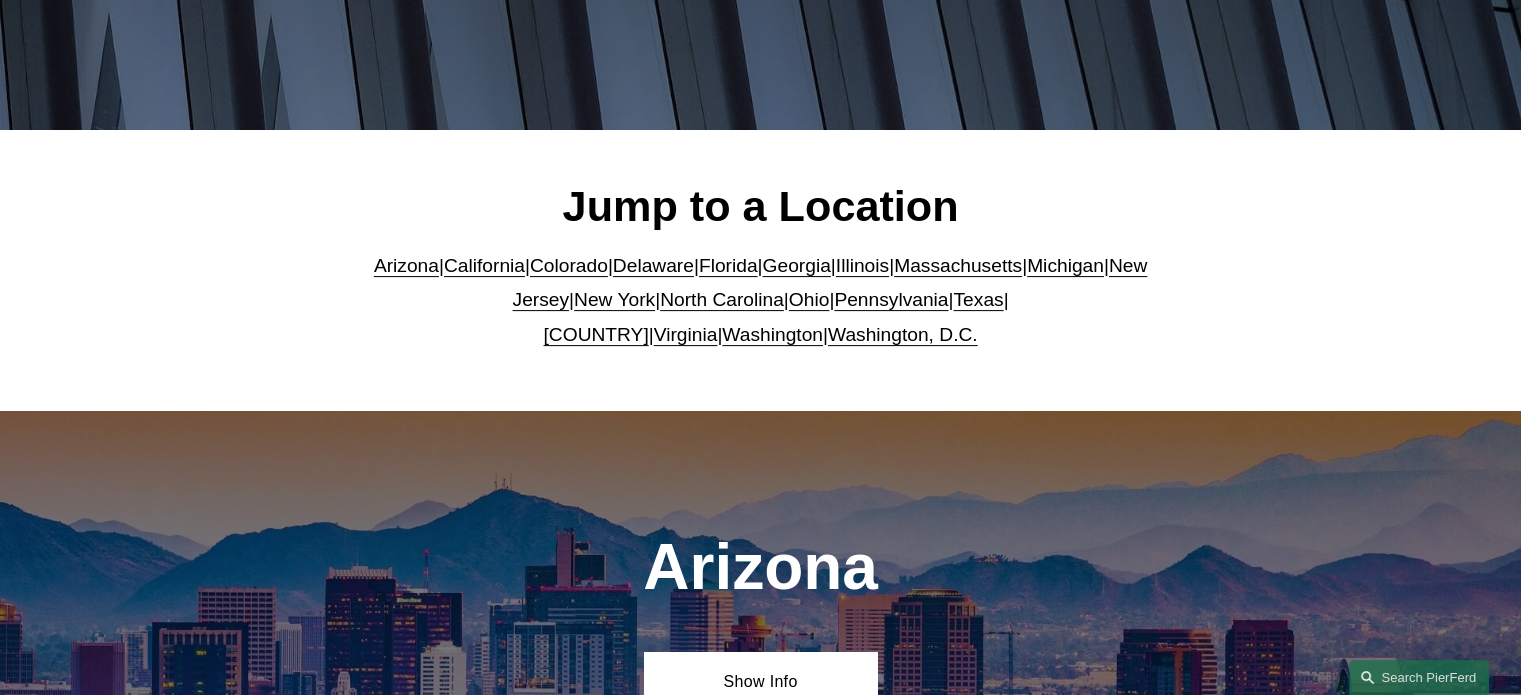 click on "New Jersey" at bounding box center [830, 283] 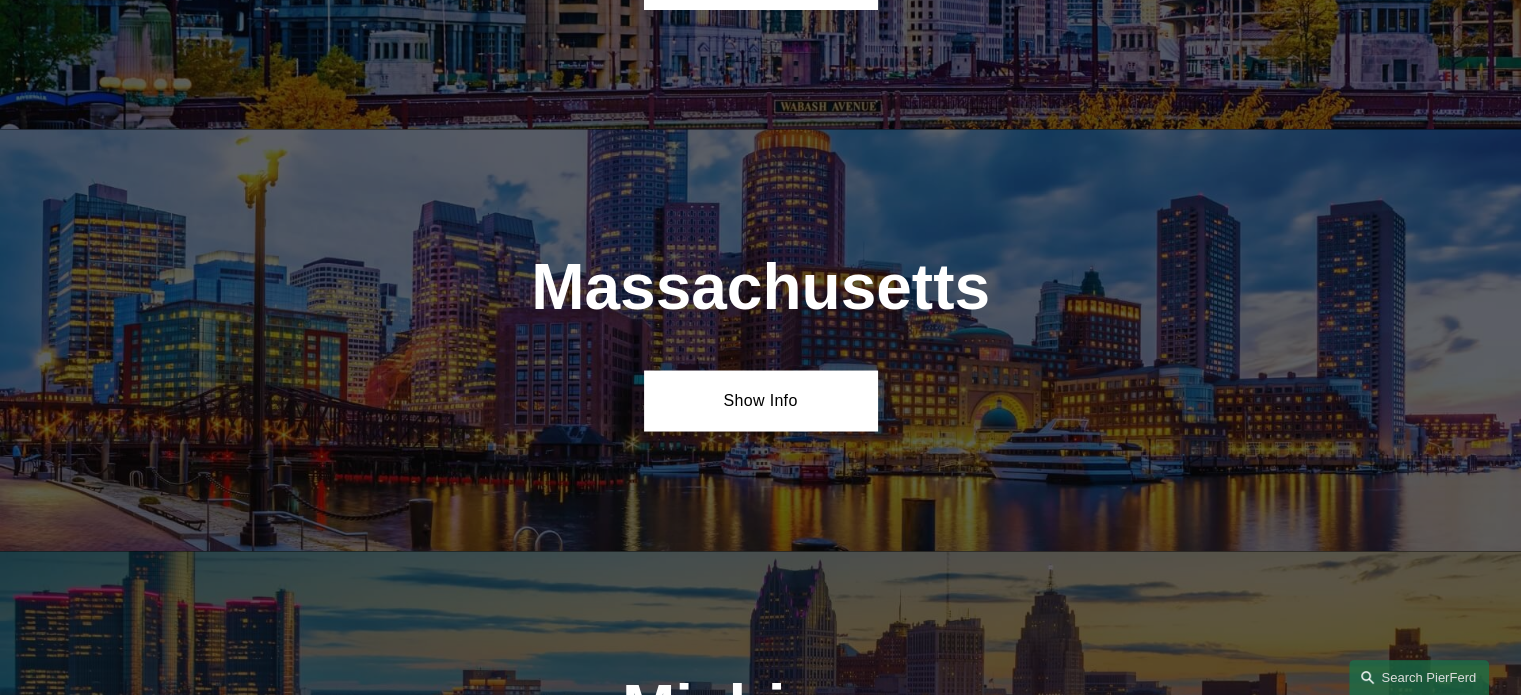 scroll, scrollTop: 4649, scrollLeft: 0, axis: vertical 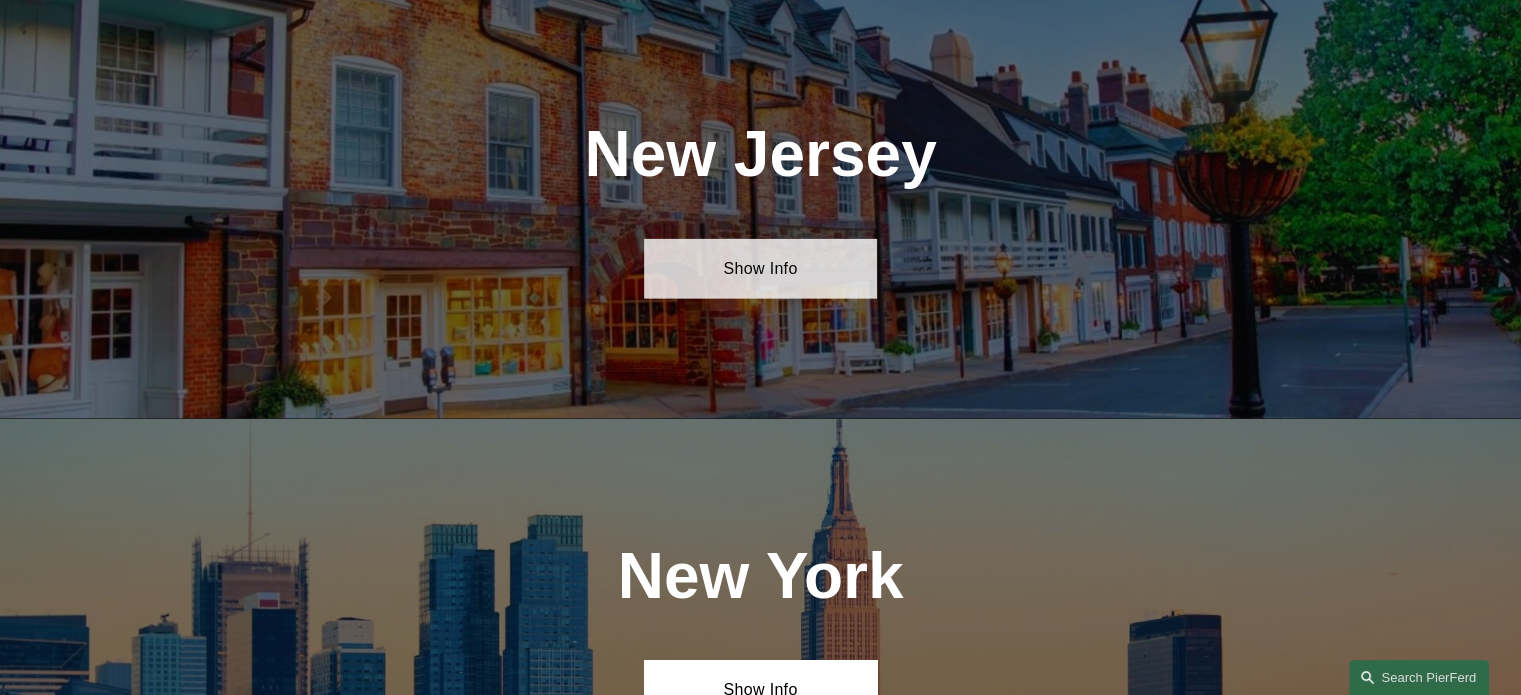 click on "Show Info" at bounding box center (760, 269) 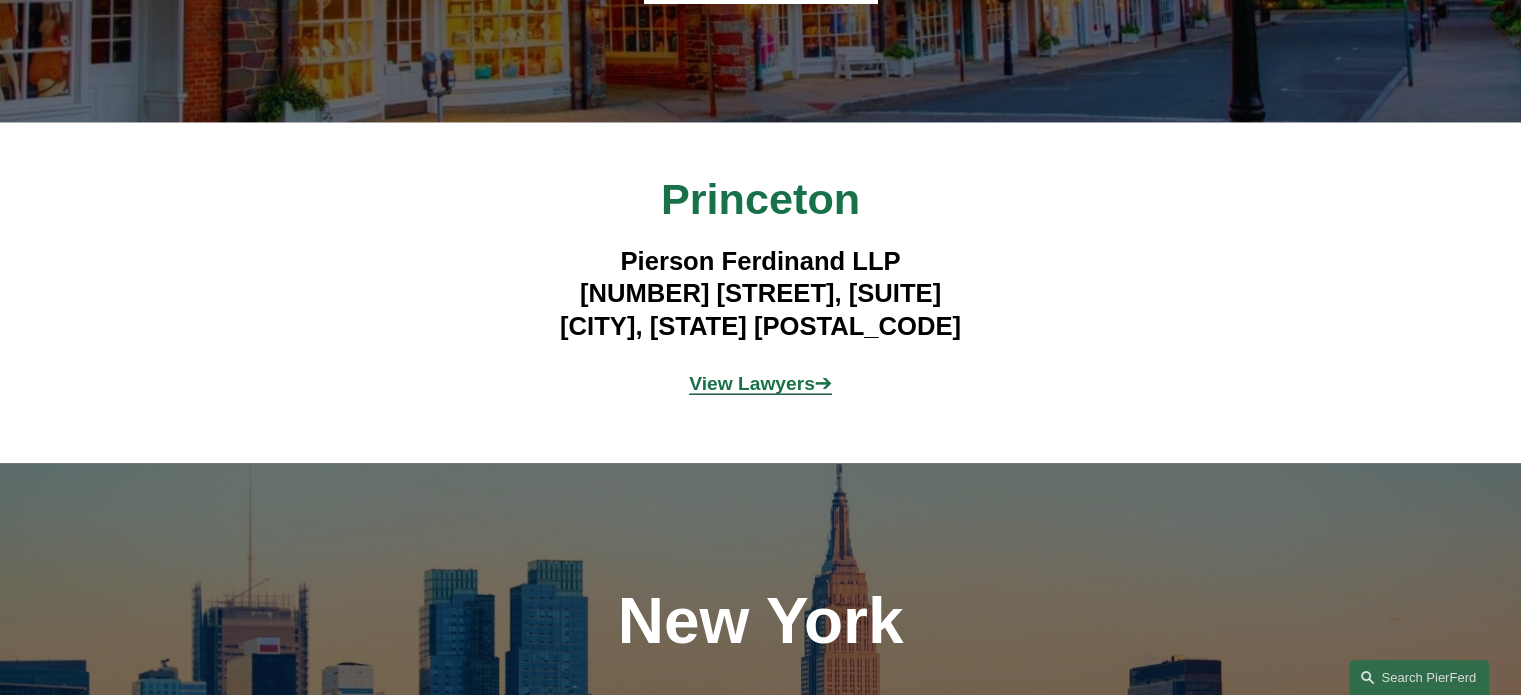 scroll, scrollTop: 4956, scrollLeft: 0, axis: vertical 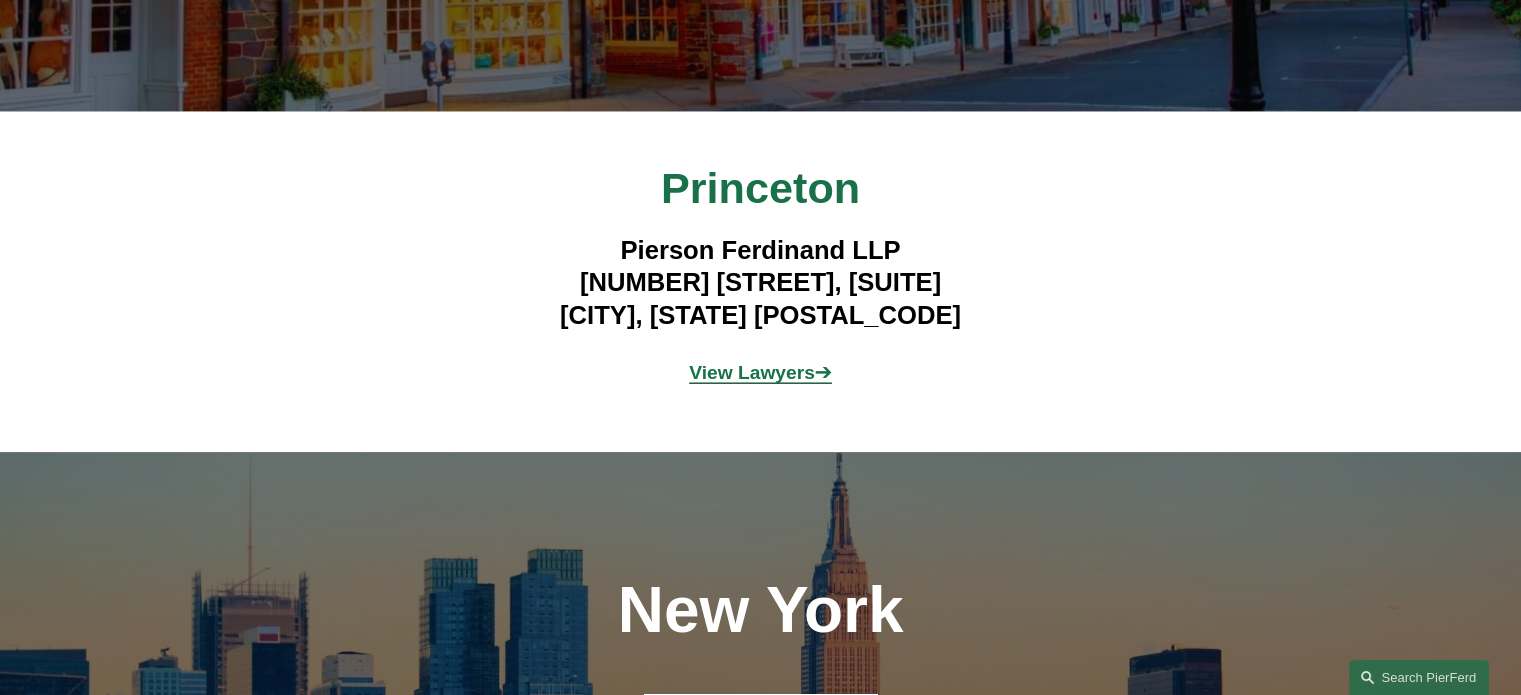 click on "View Lawyers" at bounding box center (752, 372) 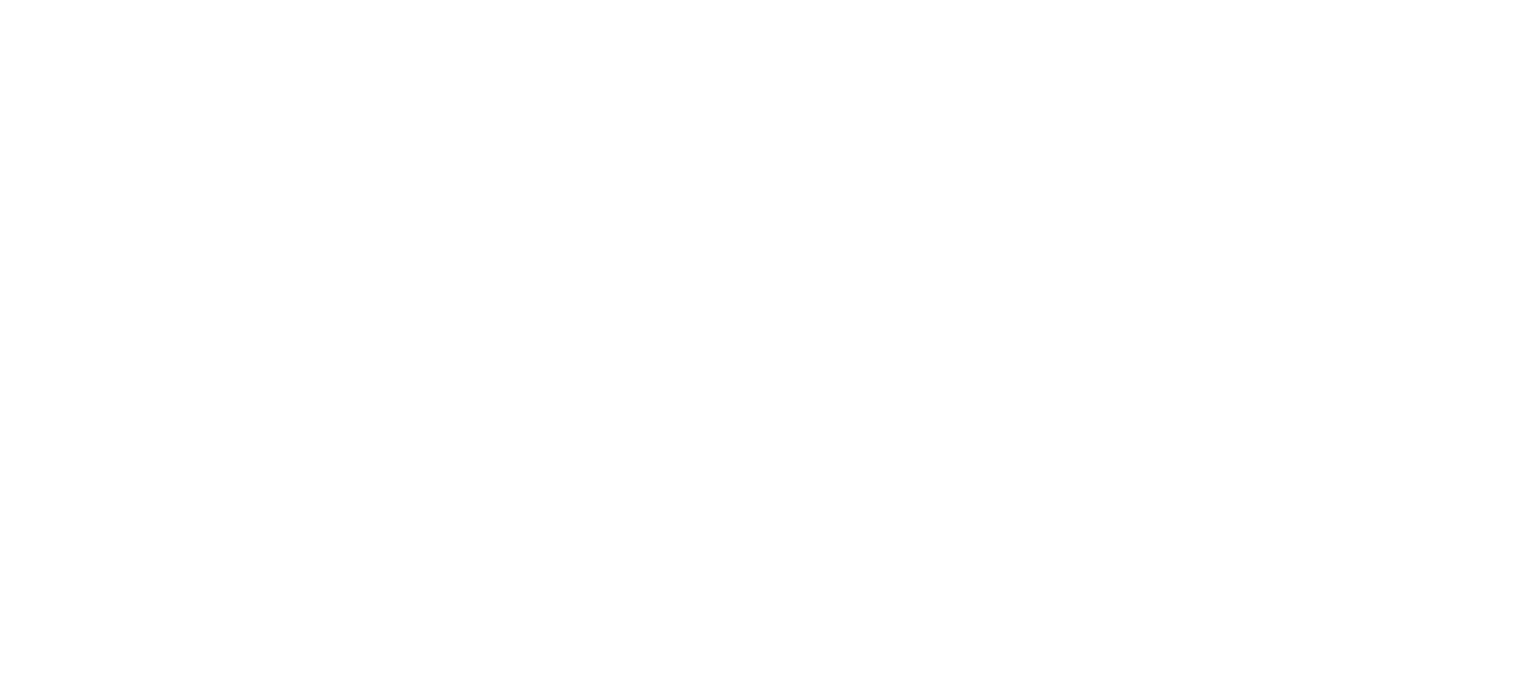 scroll, scrollTop: 0, scrollLeft: 0, axis: both 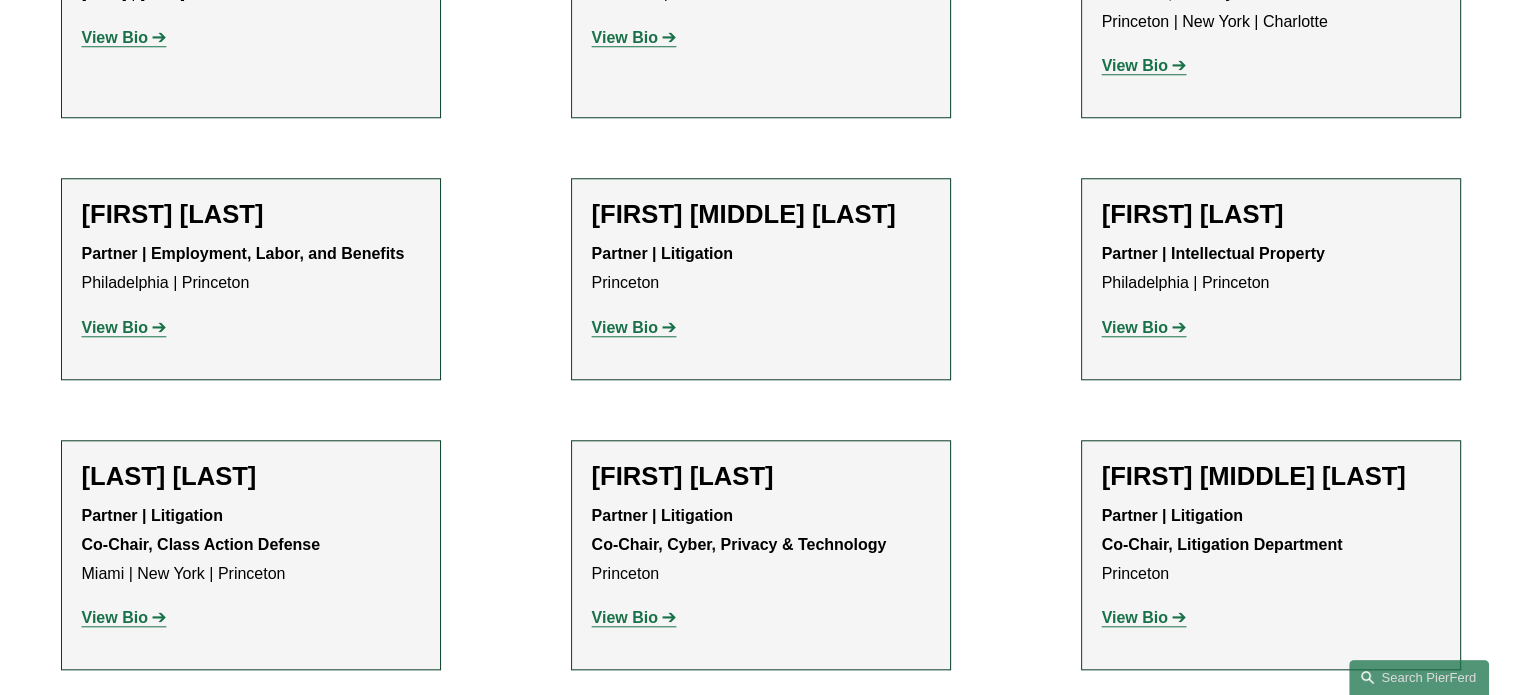 click on "View Bio" 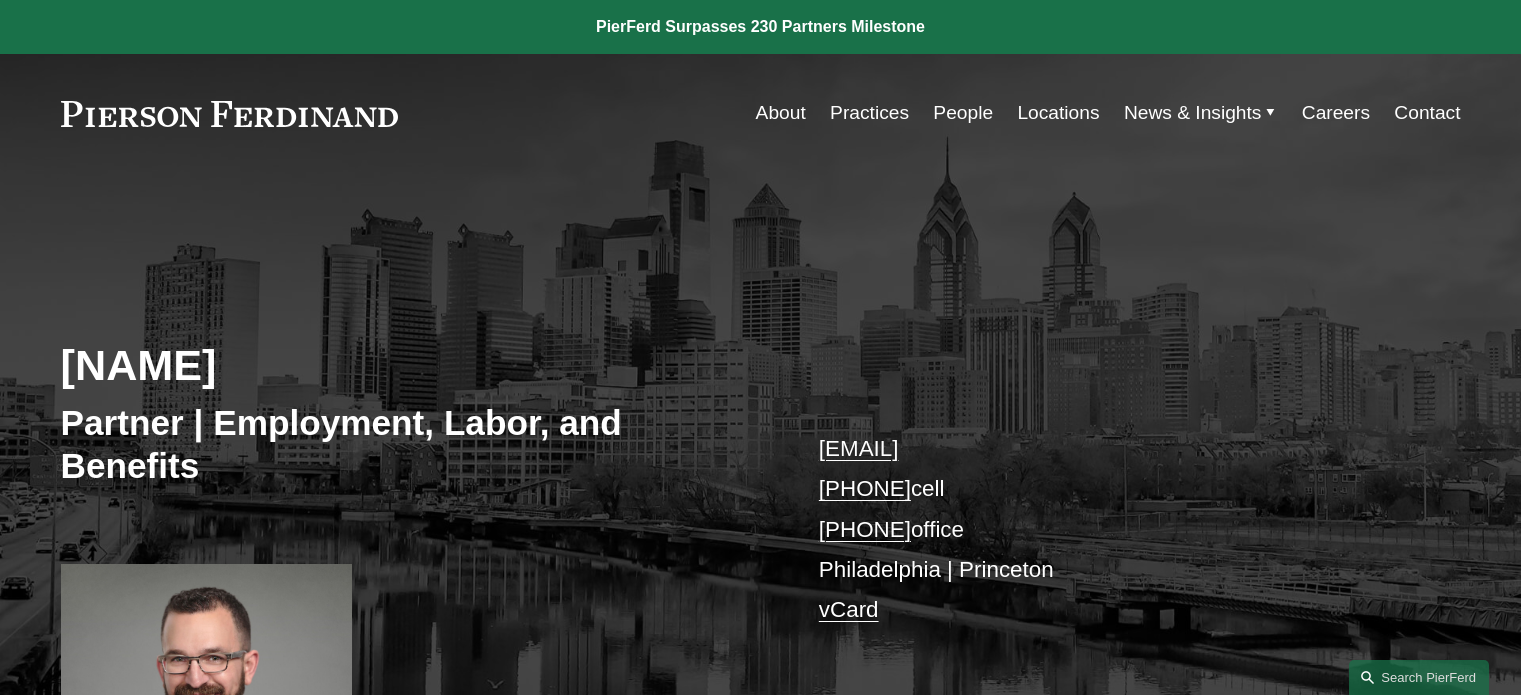 scroll, scrollTop: 0, scrollLeft: 0, axis: both 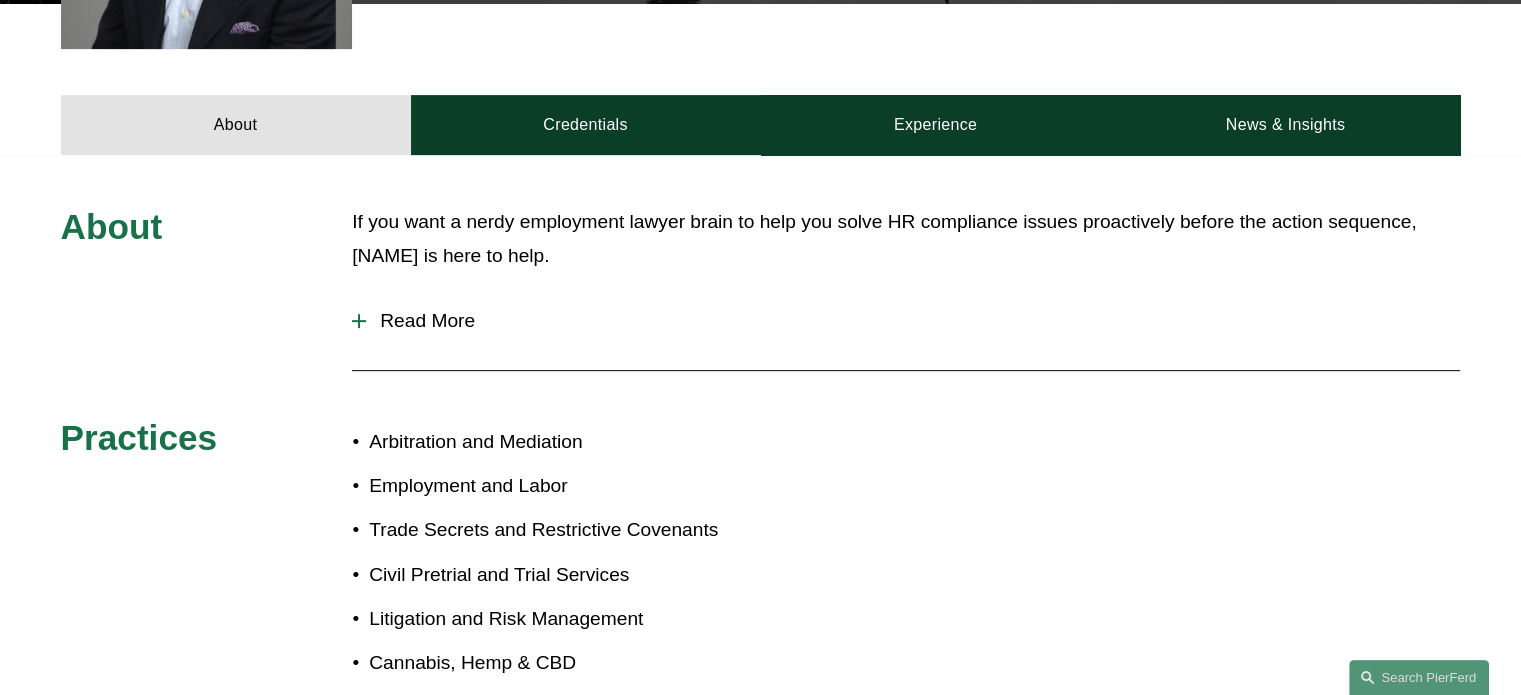 click at bounding box center [359, 321] 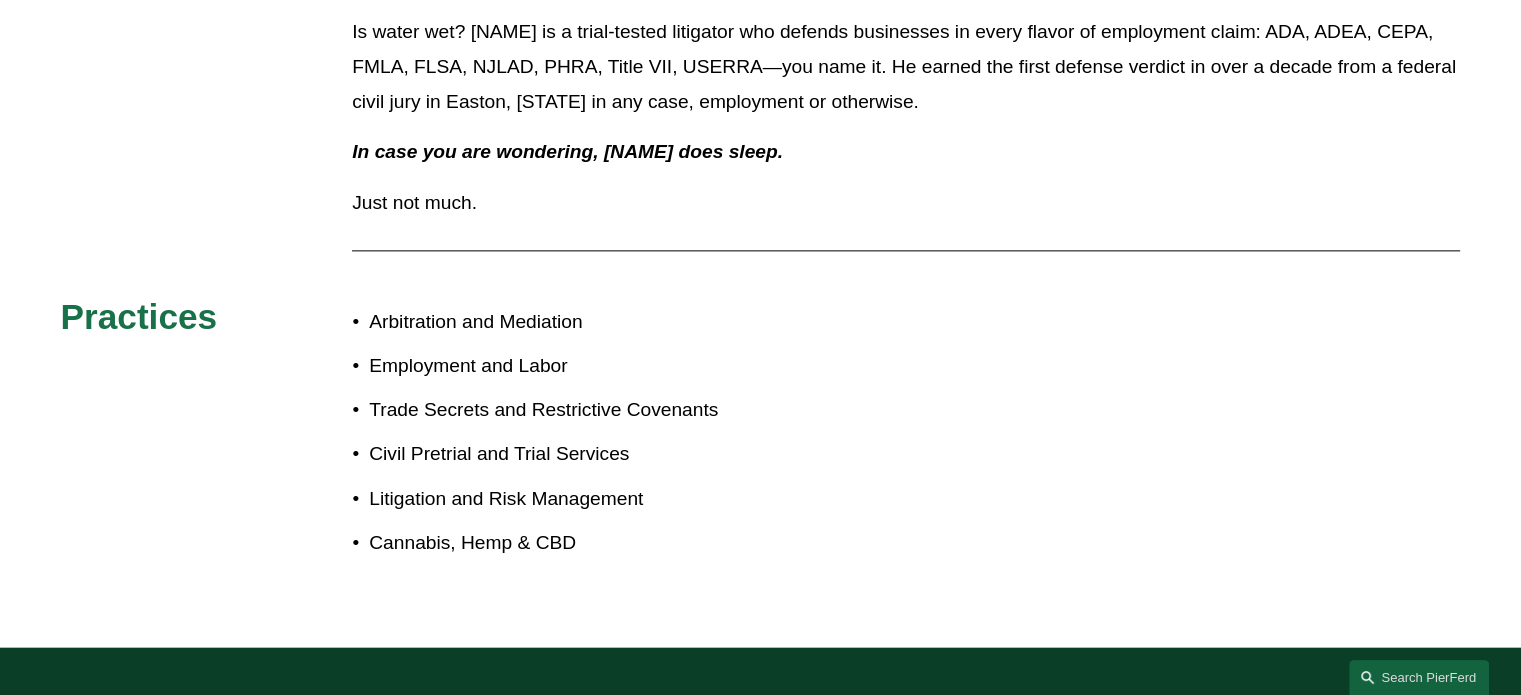 scroll, scrollTop: 2566, scrollLeft: 0, axis: vertical 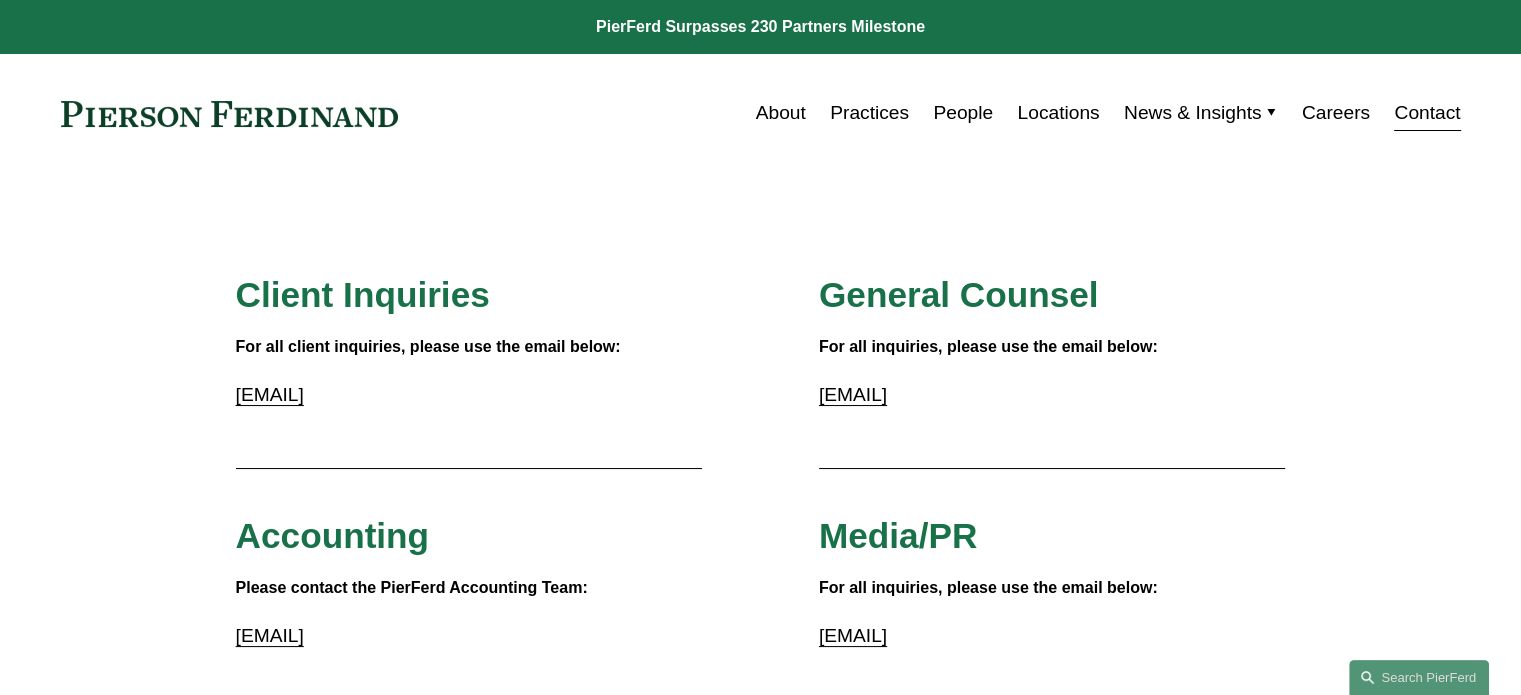 click on "[EMAIL]" at bounding box center [270, 635] 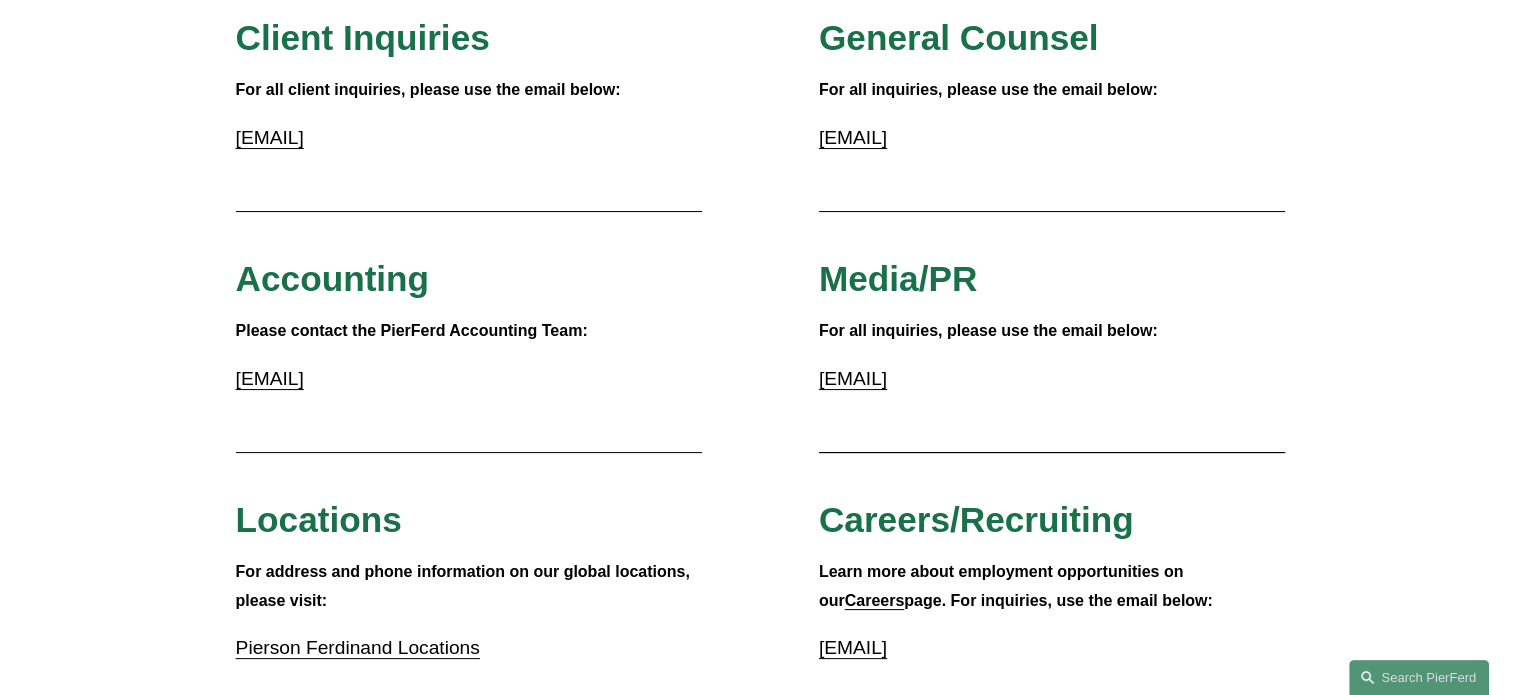scroll, scrollTop: 231, scrollLeft: 0, axis: vertical 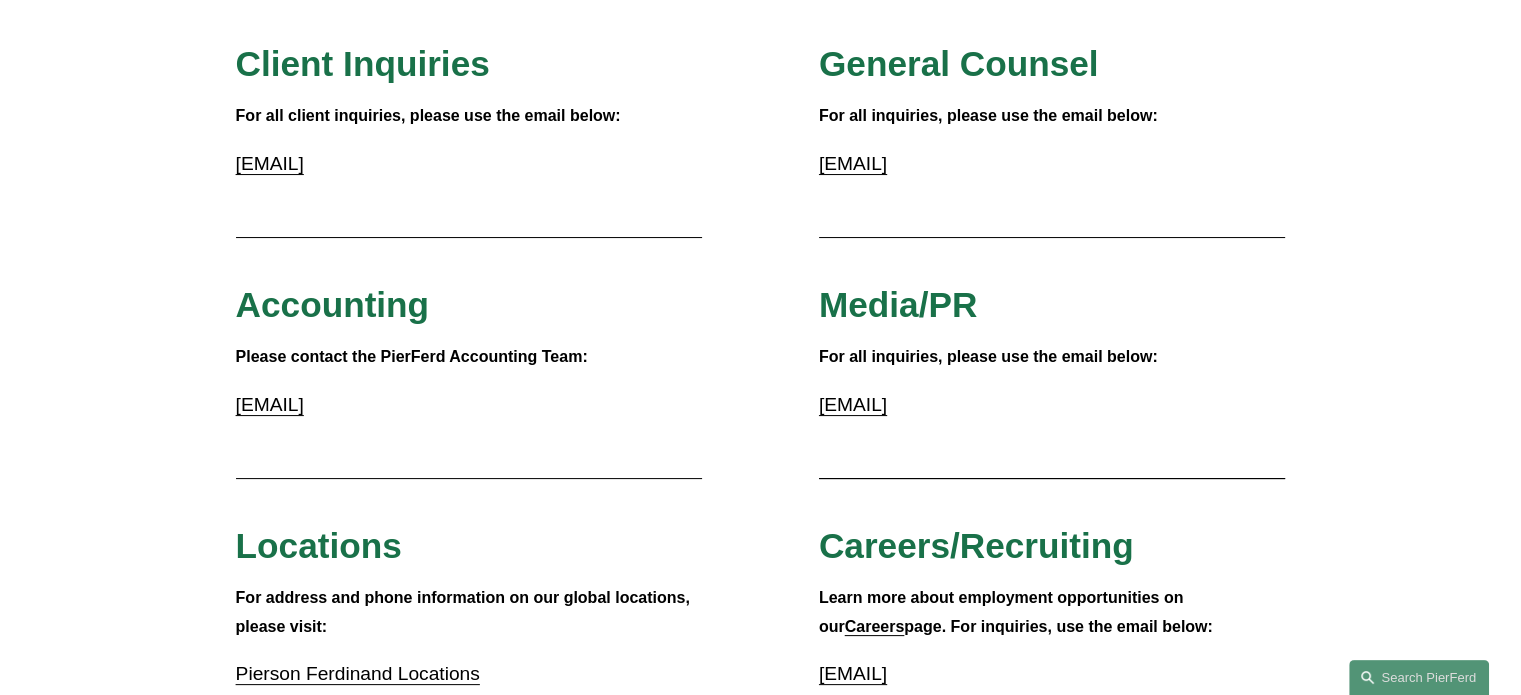 drag, startPoint x: 441, startPoint y: 409, endPoint x: 203, endPoint y: 411, distance: 238.0084 